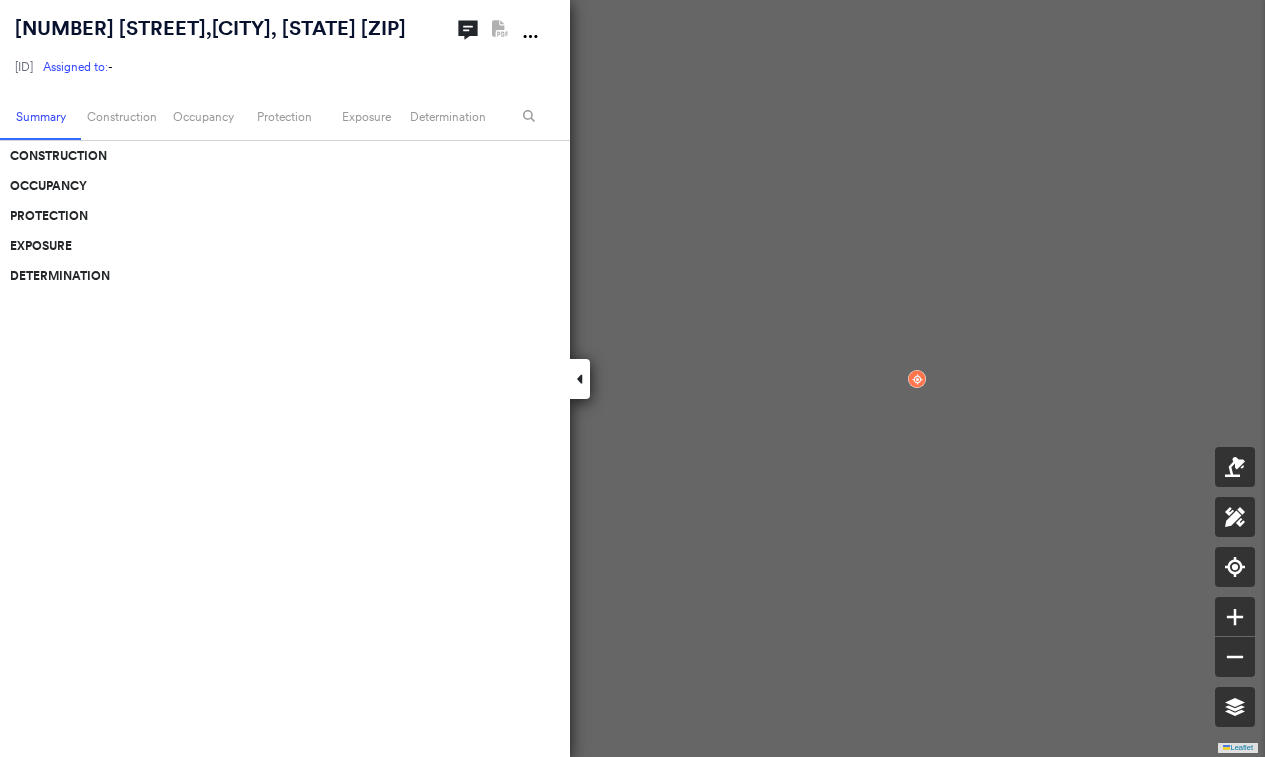 scroll, scrollTop: 0, scrollLeft: 0, axis: both 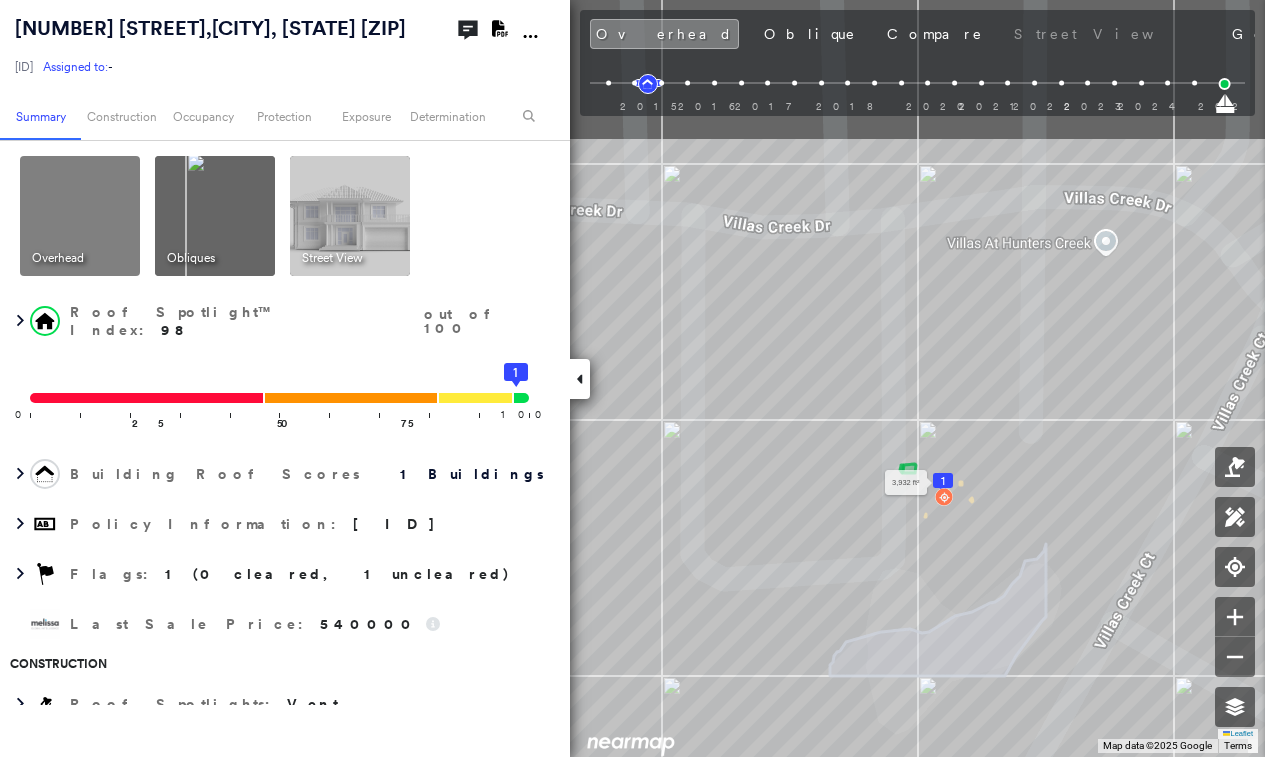 drag, startPoint x: 859, startPoint y: 278, endPoint x: 936, endPoint y: 476, distance: 212.44528 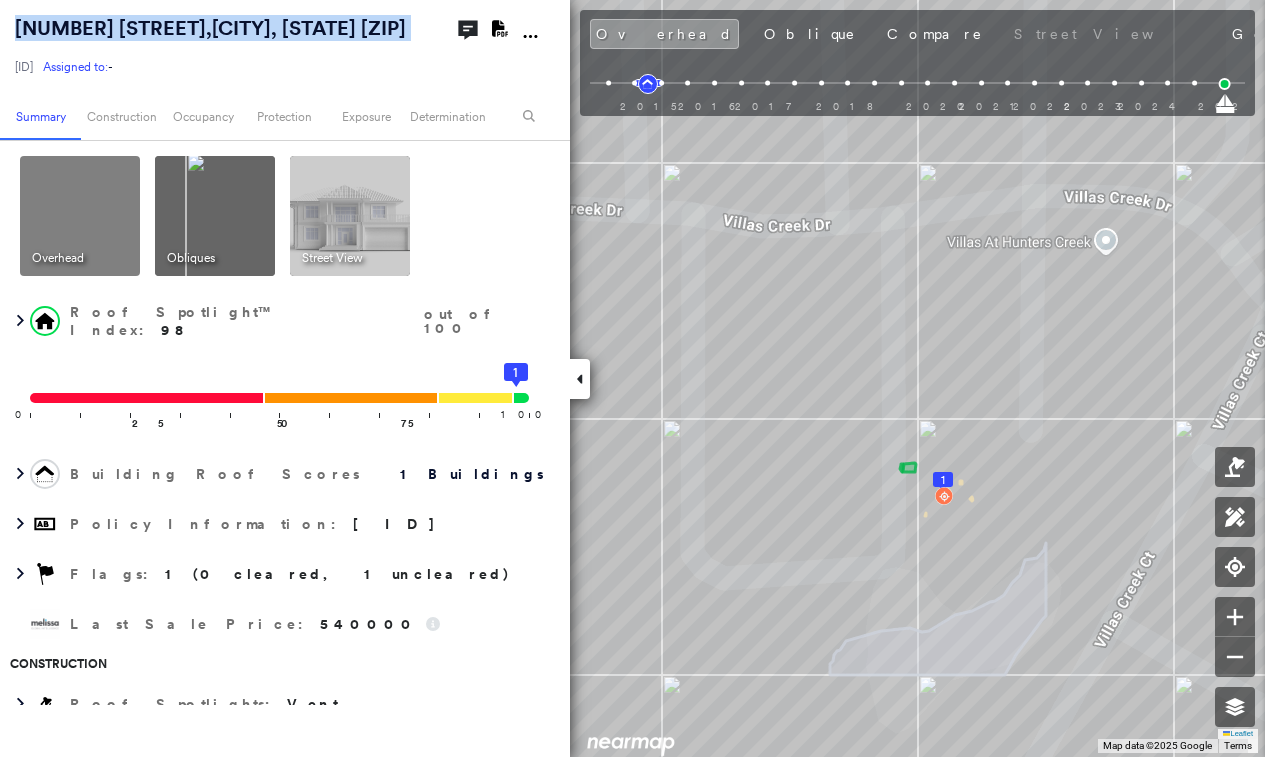 drag, startPoint x: 153, startPoint y: 64, endPoint x: -21, endPoint y: 43, distance: 175.26266 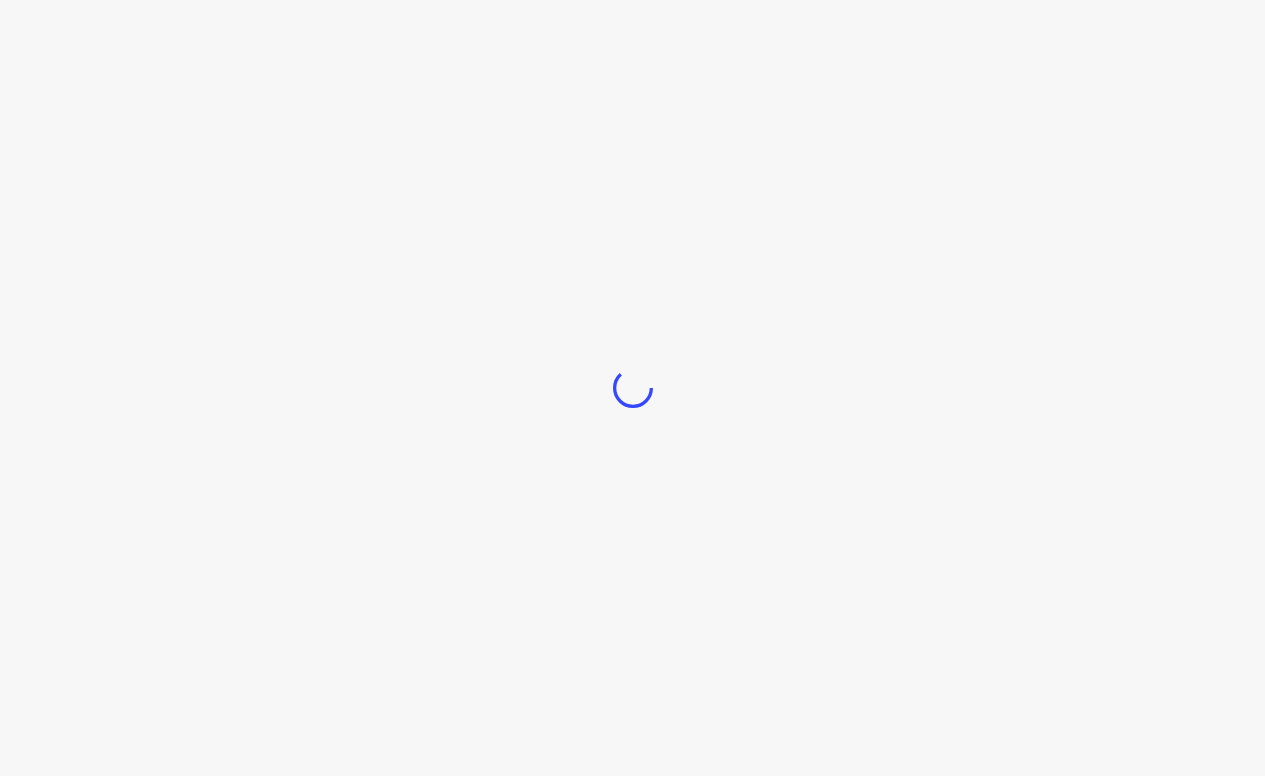 scroll, scrollTop: 0, scrollLeft: 0, axis: both 